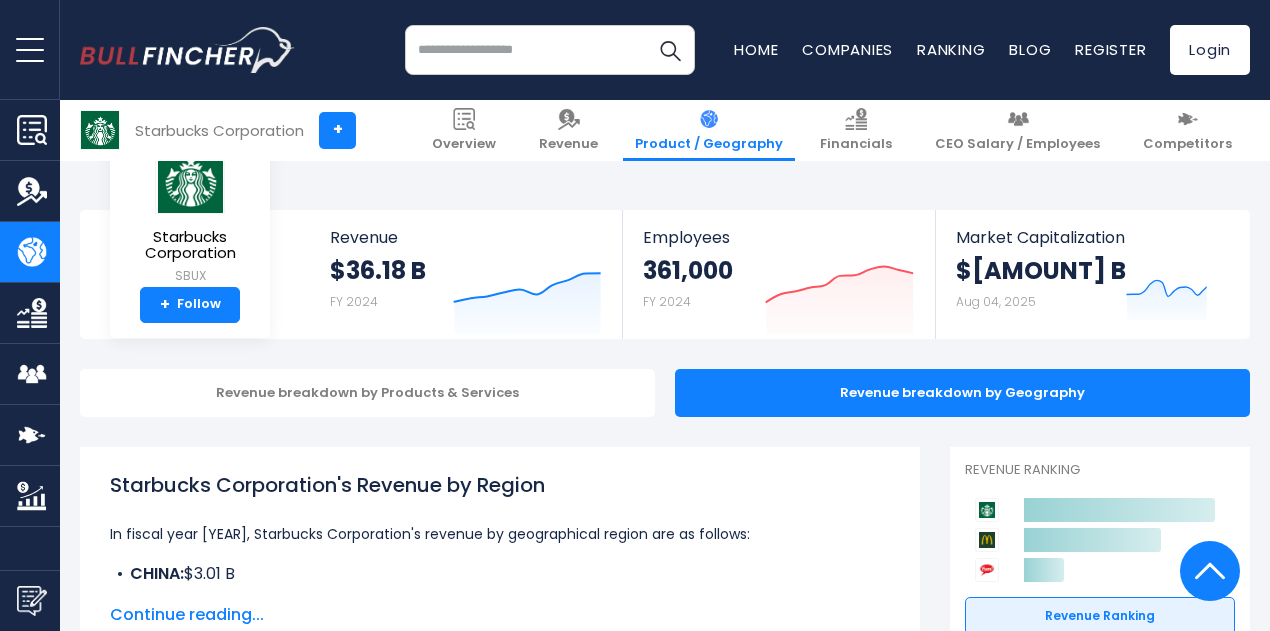 scroll, scrollTop: 565, scrollLeft: 0, axis: vertical 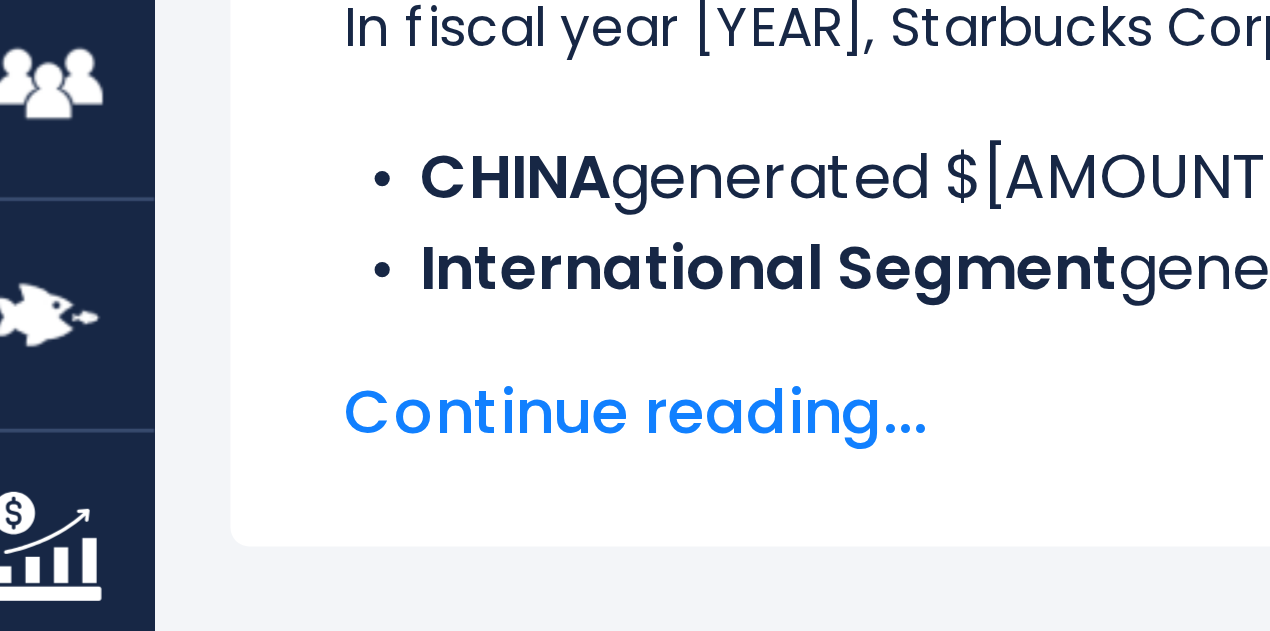 click on "Continue reading..." at bounding box center (500, 461) 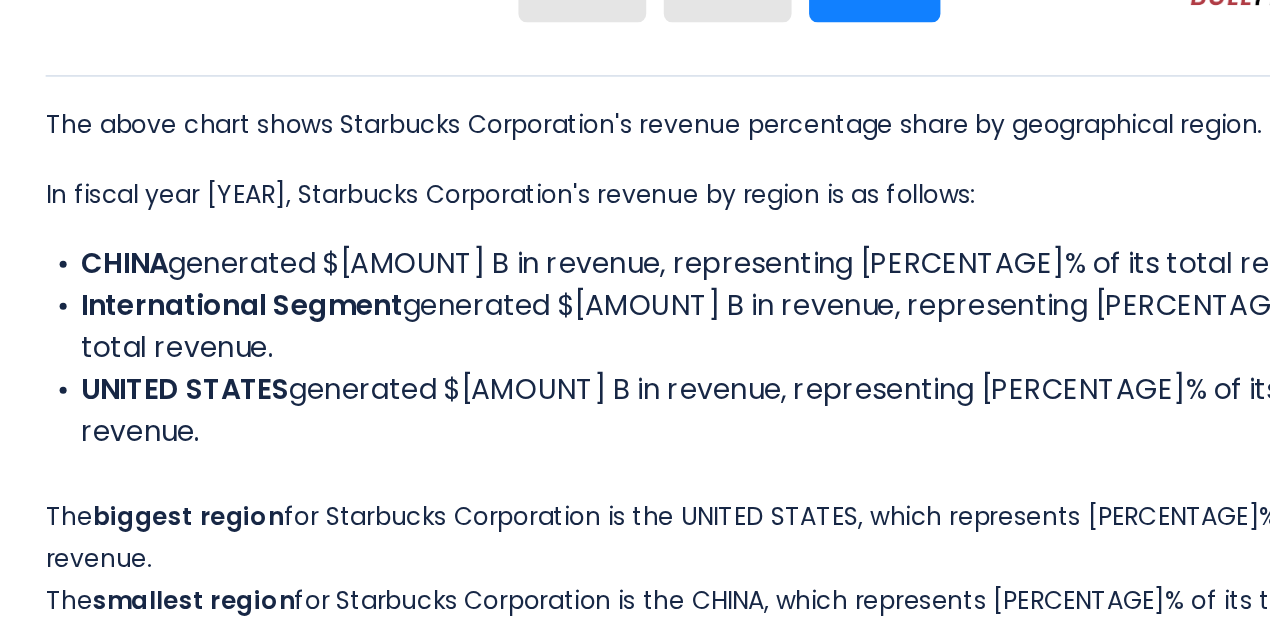 scroll, scrollTop: 921, scrollLeft: 0, axis: vertical 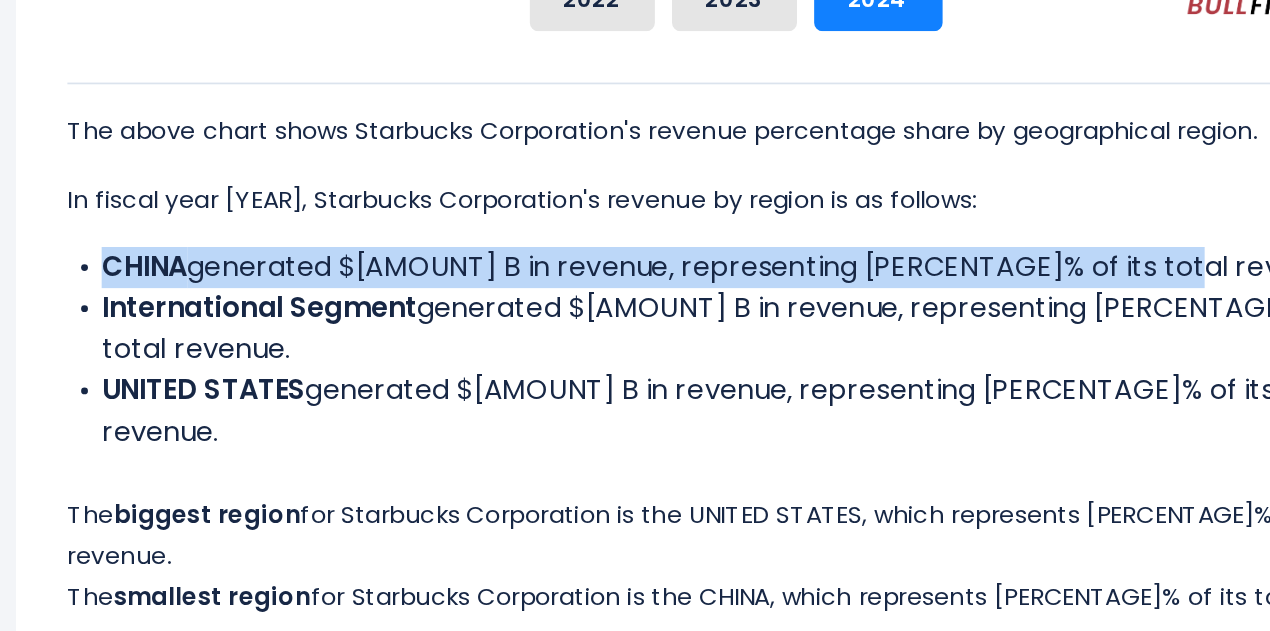 drag, startPoint x: 740, startPoint y: 395, endPoint x: 70, endPoint y: 394, distance: 670.00073 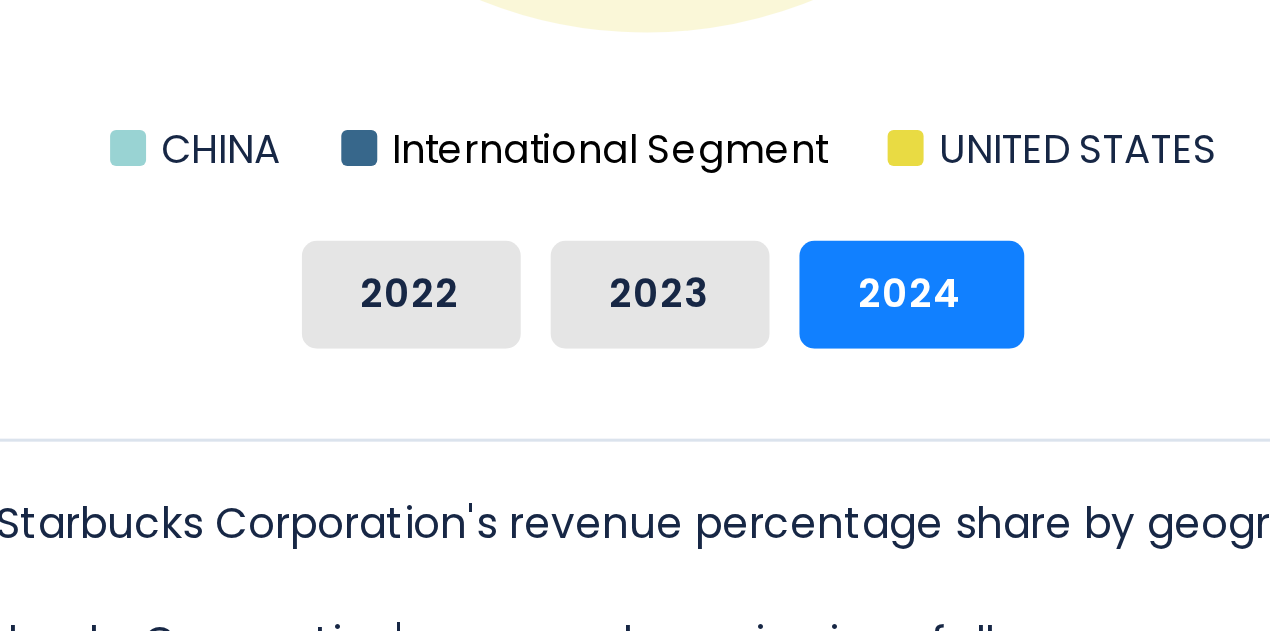 scroll, scrollTop: 698, scrollLeft: 0, axis: vertical 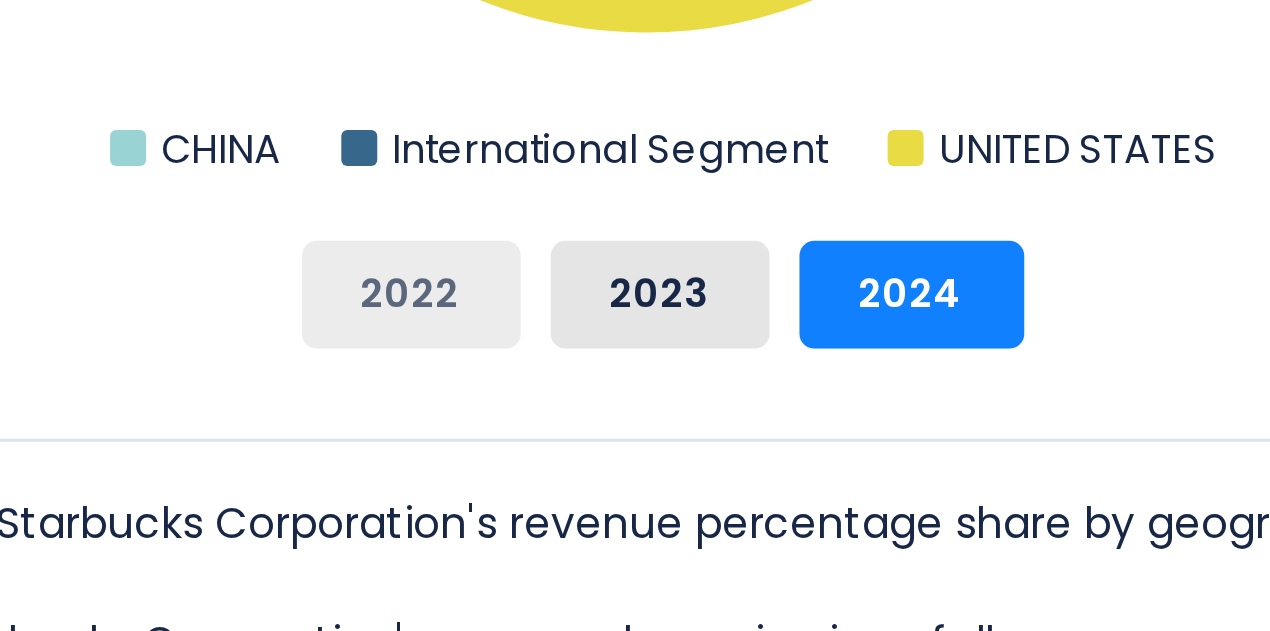 click on "2022" at bounding box center [416, 439] 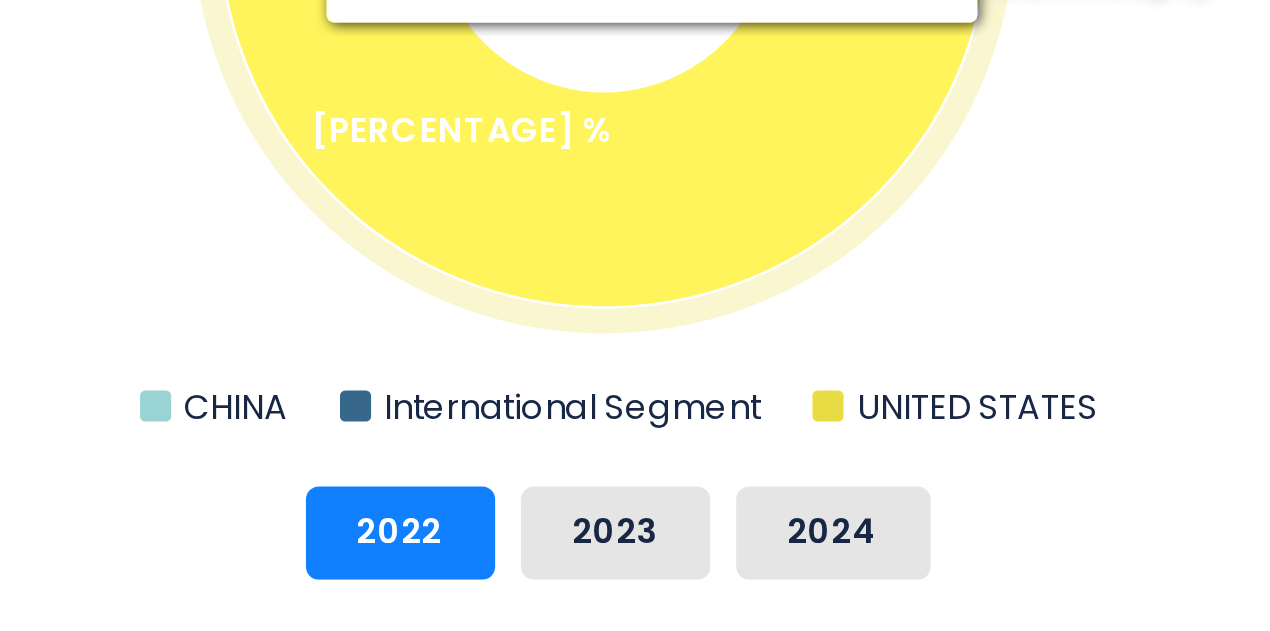 scroll, scrollTop: 544, scrollLeft: 0, axis: vertical 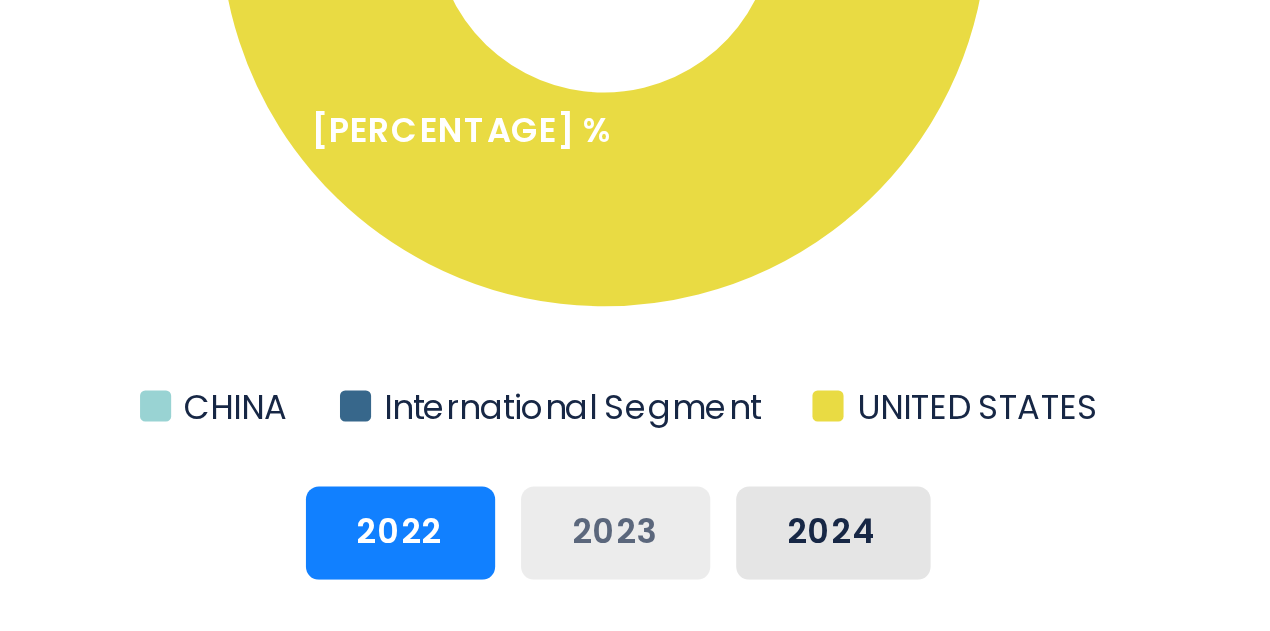 click on "2023" at bounding box center (499, 593) 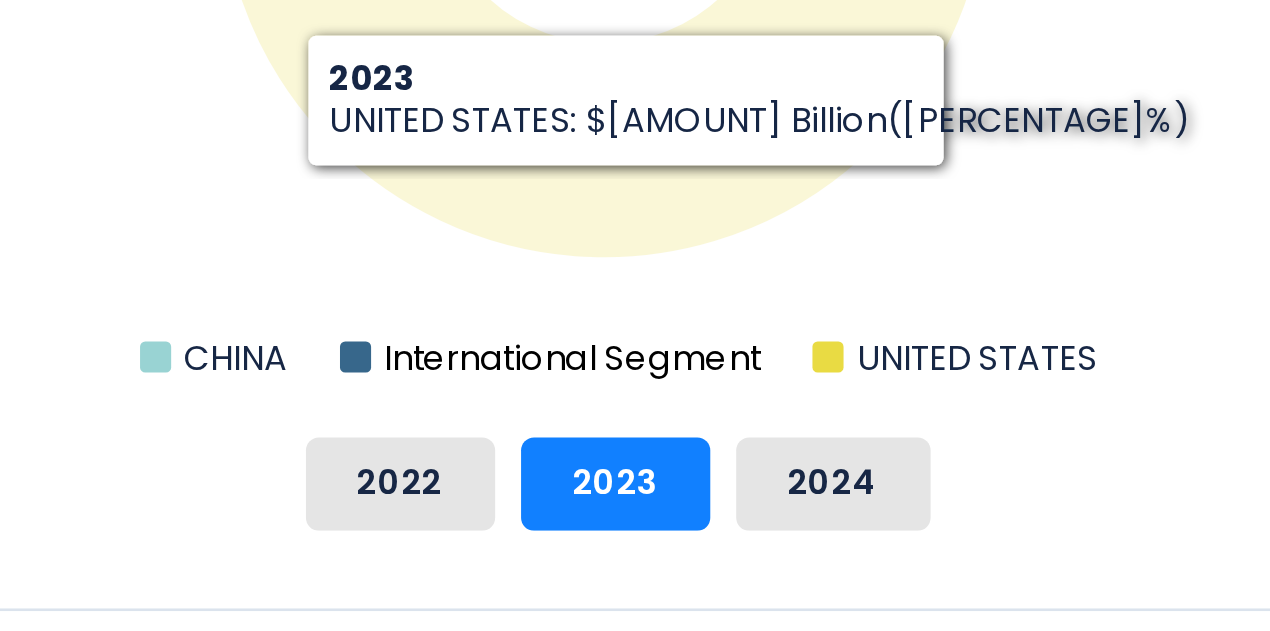 scroll, scrollTop: 577, scrollLeft: 0, axis: vertical 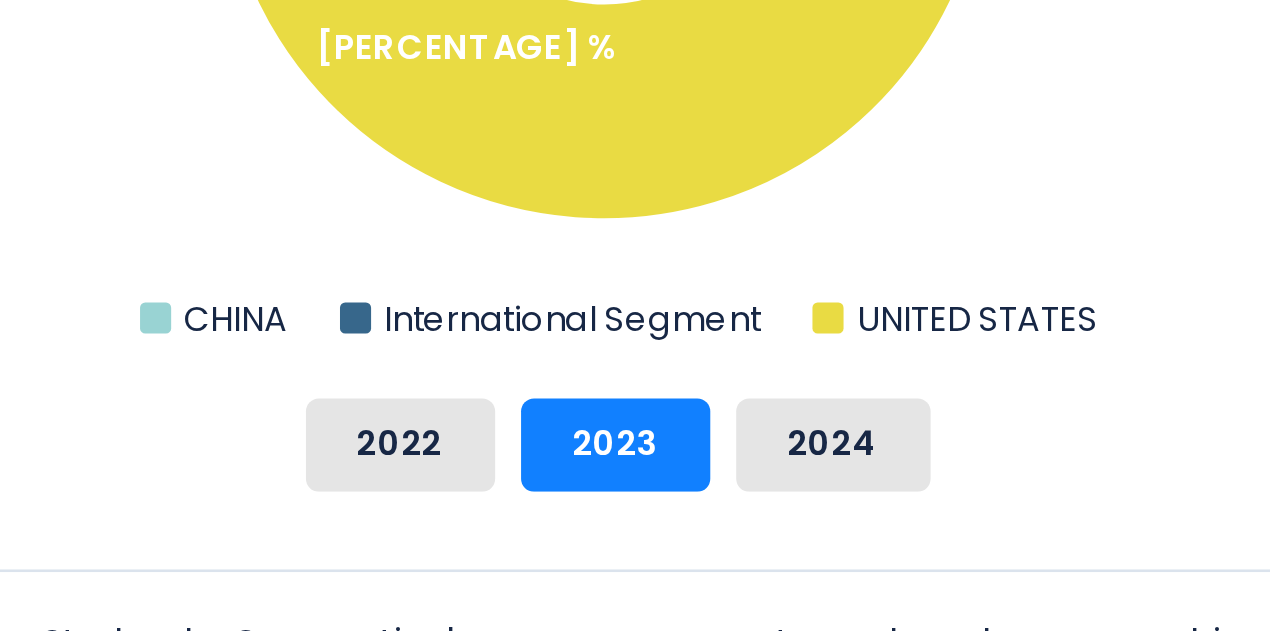 click on "Starbucks Corporation's Revenue Share by Region
Created with Highcharts 12.1.2 Chart context menu Starbucks Corporation's Revenue Share by Region [PERCENTAGE] % [PERCENTAGE] % [PERCENTAGE] % CHINA International Segment UNITED STATES [YEAR] ​ UNITED STATES: $[AMOUNT] Billion([PERCENTAGE]%)
Created with Highcharts 12.1.2 Chart context menu Starbucks Corporation's Revenue Share by Region [PERCENTAGE] % [PERCENTAGE] % [PERCENTAGE] % CHINA International Segment UNITED STATES
Created with Highcharts 12.1.2 Chart context menu [PERCENTAGE] % [YEAR]" at bounding box center (500, 351) 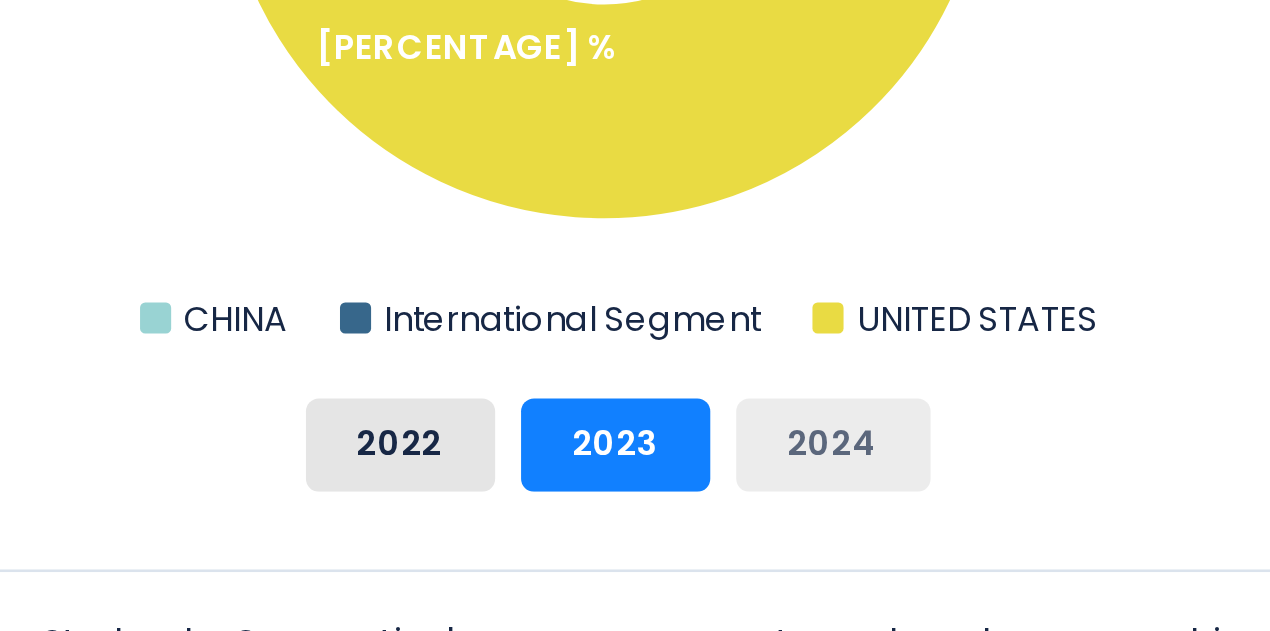 click on "2024" at bounding box center (583, 559) 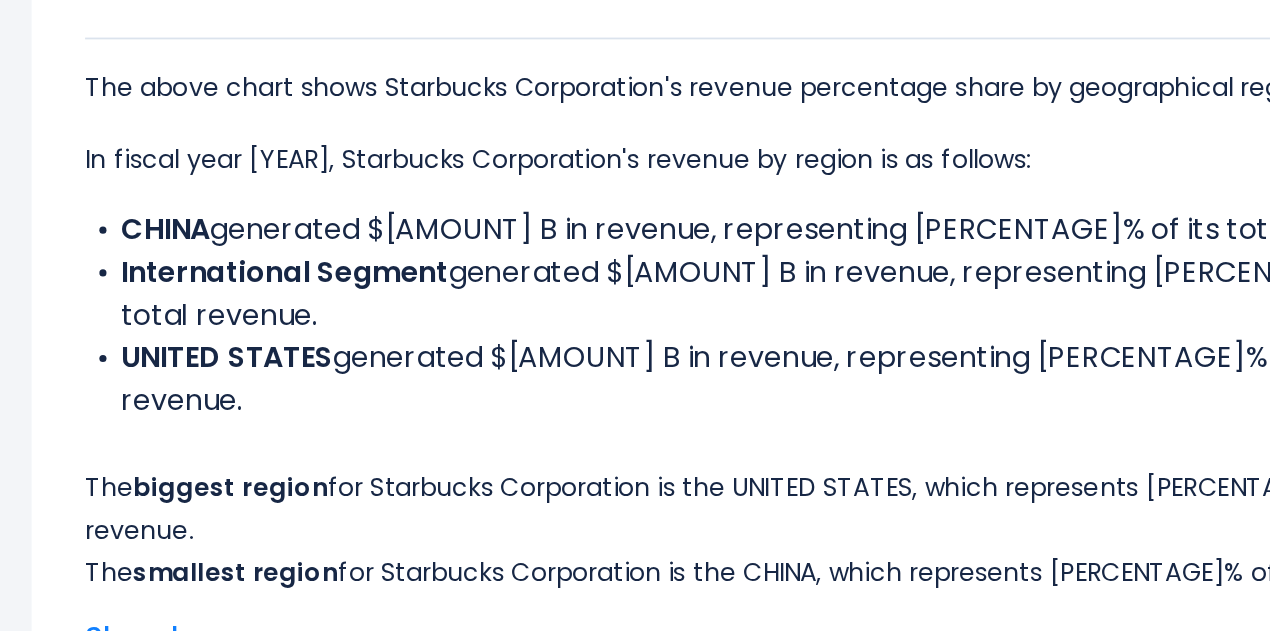 scroll, scrollTop: 949, scrollLeft: 0, axis: vertical 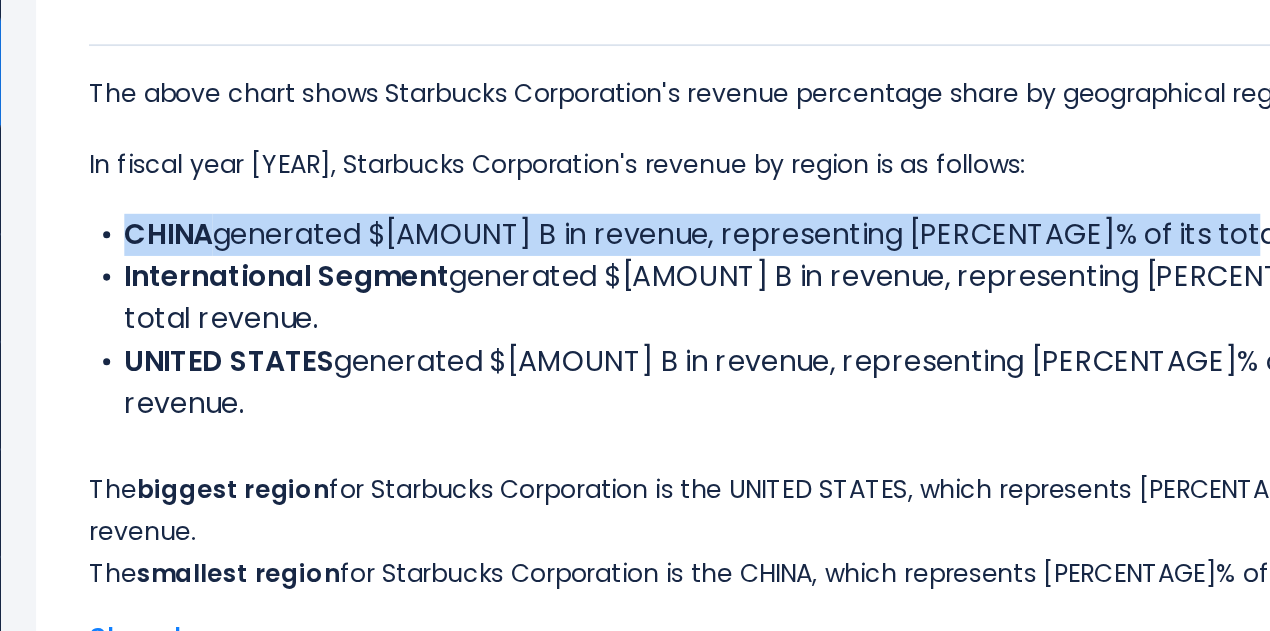 drag, startPoint x: 730, startPoint y: 374, endPoint x: 117, endPoint y: 365, distance: 613.06604 